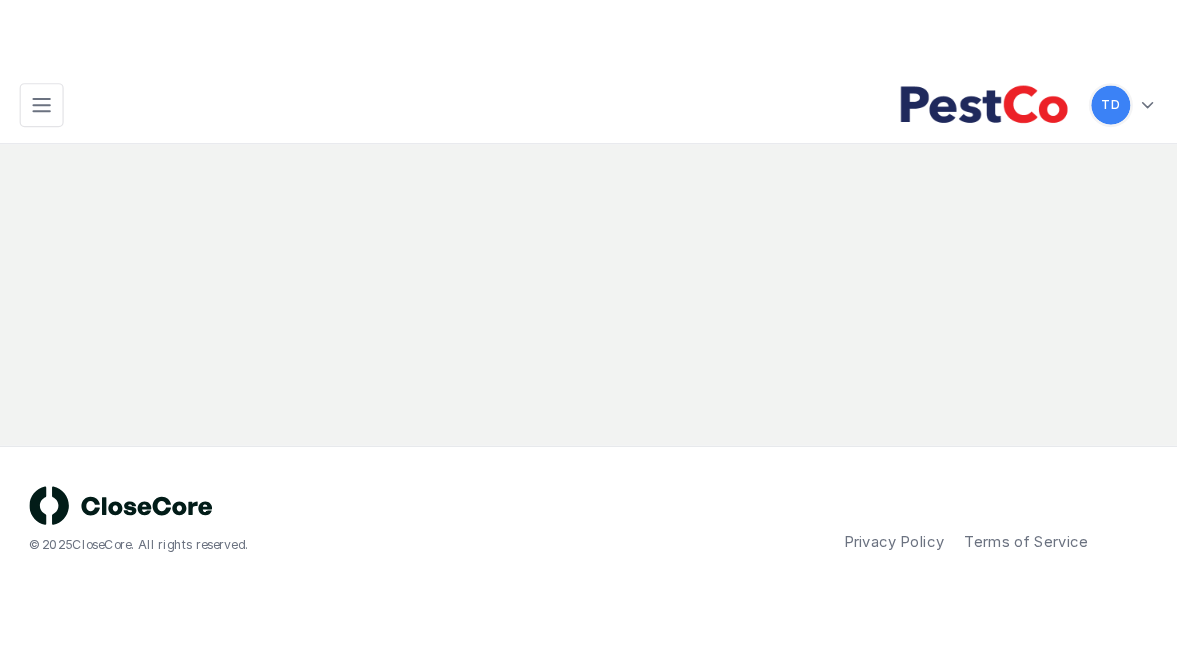 scroll, scrollTop: 0, scrollLeft: 0, axis: both 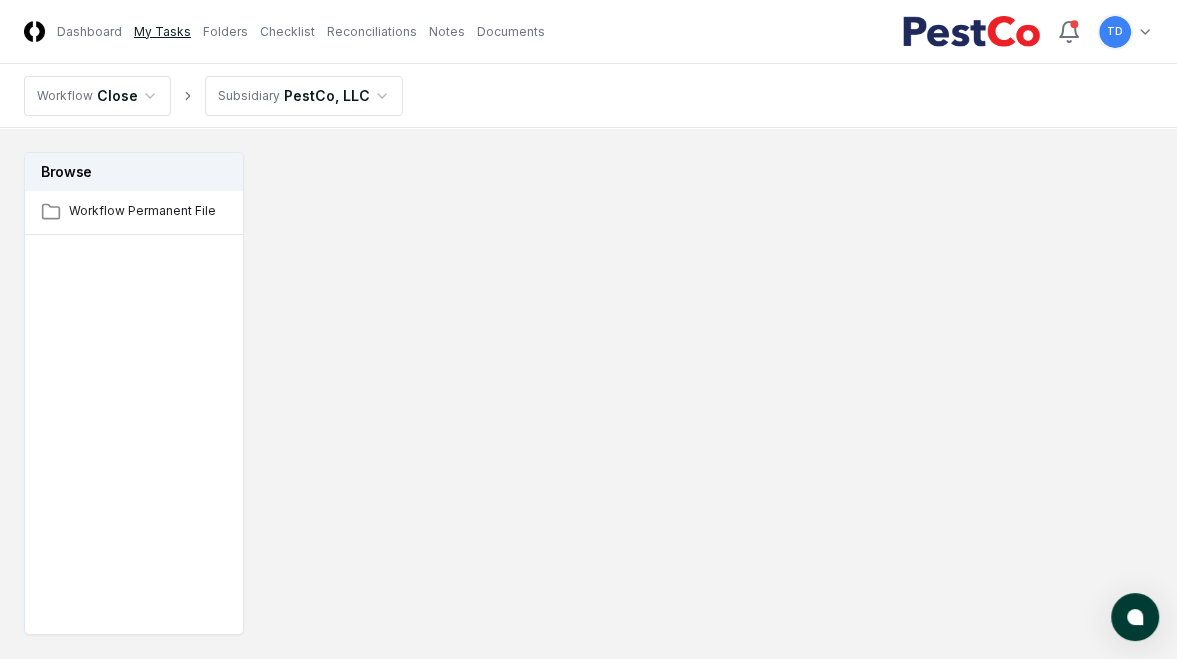 click on "My Tasks" at bounding box center (162, 32) 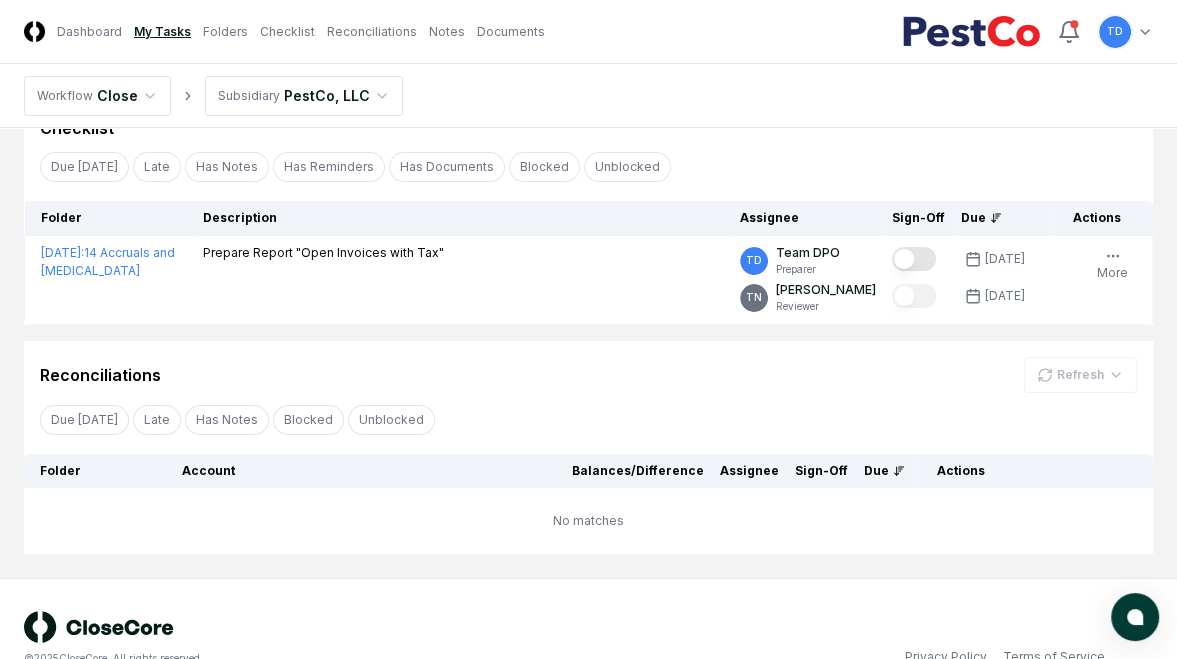 scroll, scrollTop: 97, scrollLeft: 0, axis: vertical 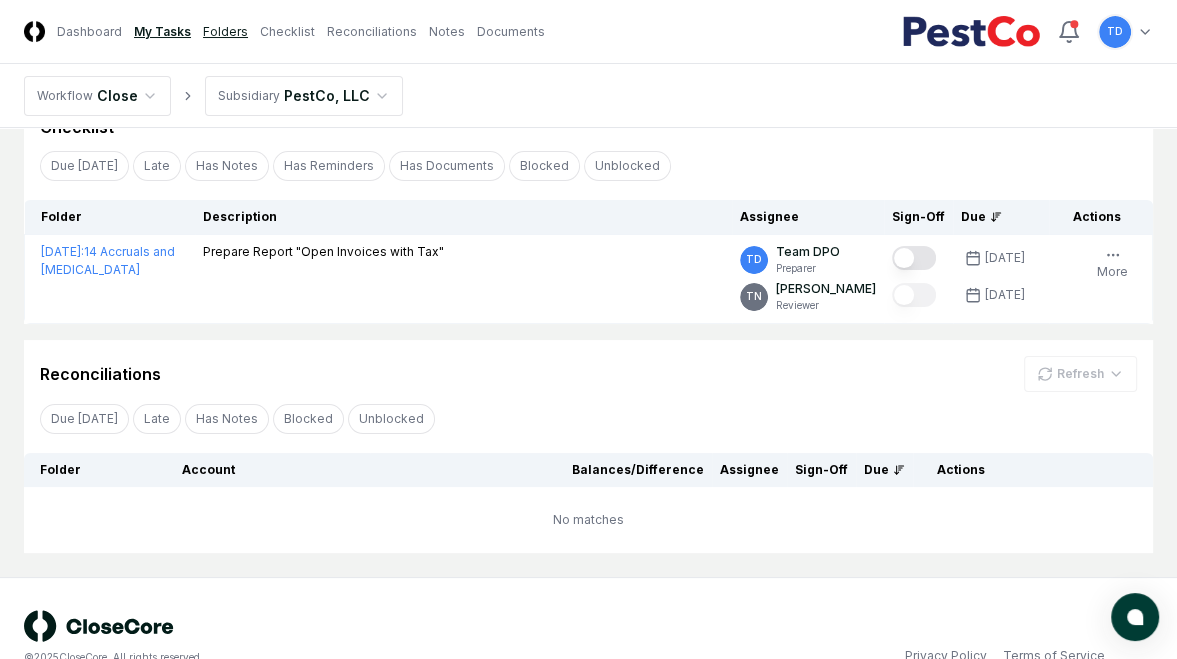 click on "Folders" at bounding box center [225, 32] 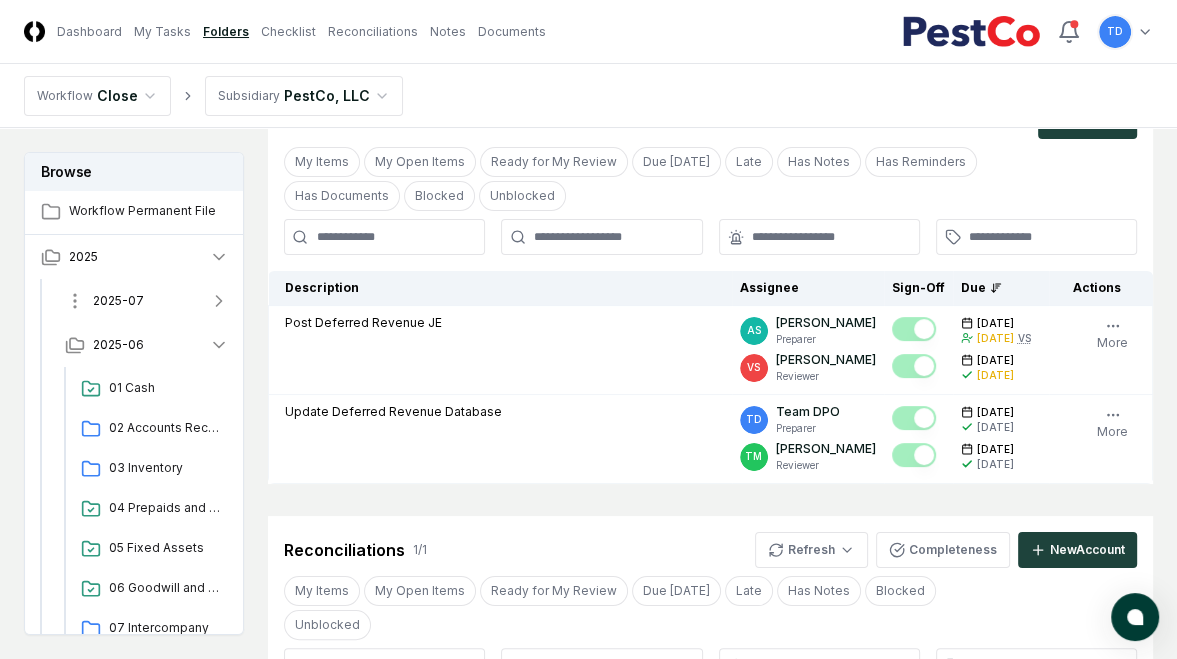 click on "2025-07" at bounding box center (118, 301) 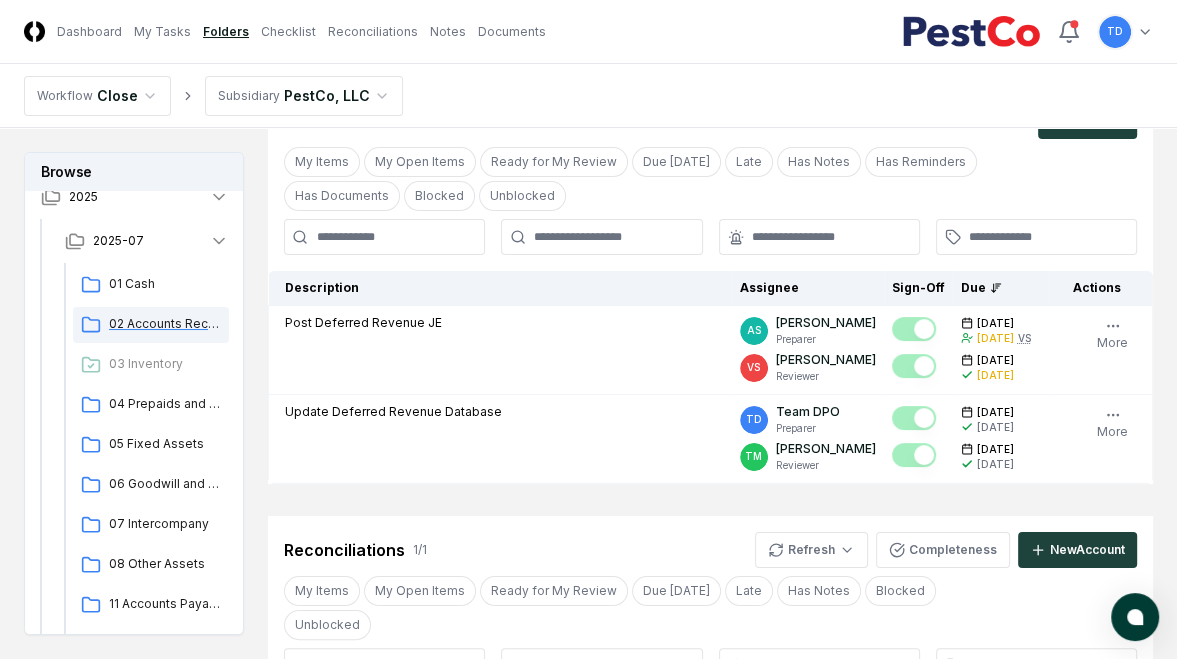 scroll, scrollTop: 61, scrollLeft: 0, axis: vertical 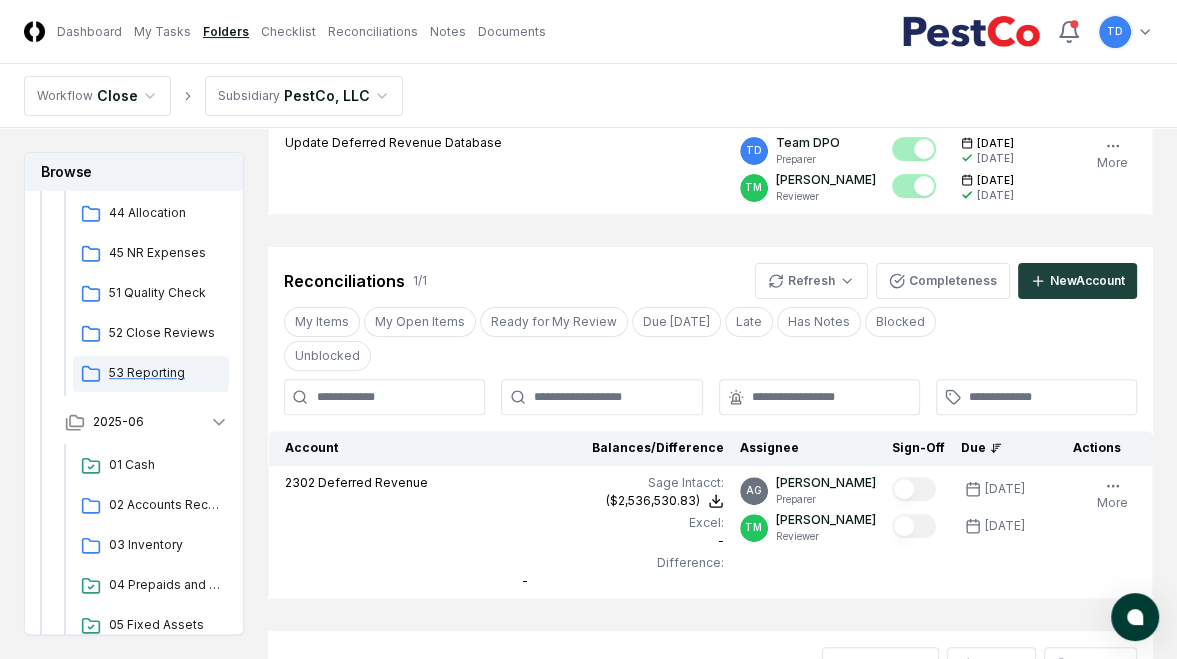 click on "53 Reporting" at bounding box center (165, 373) 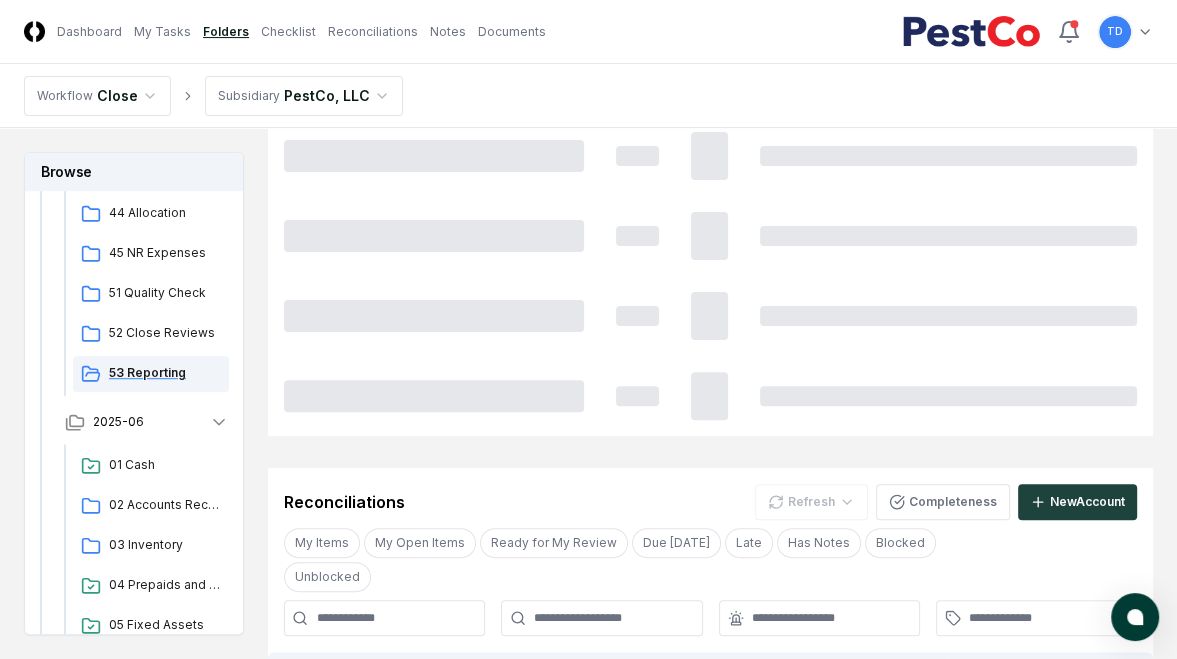 scroll, scrollTop: 0, scrollLeft: 0, axis: both 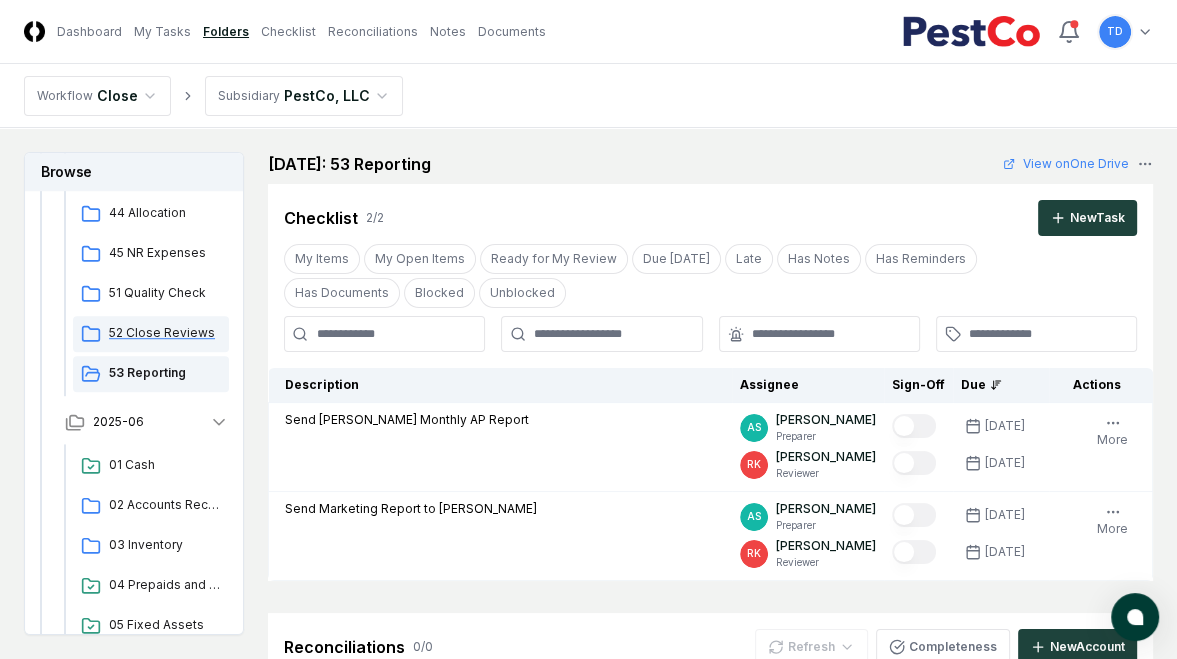 click on "52 Close Reviews" at bounding box center (151, 334) 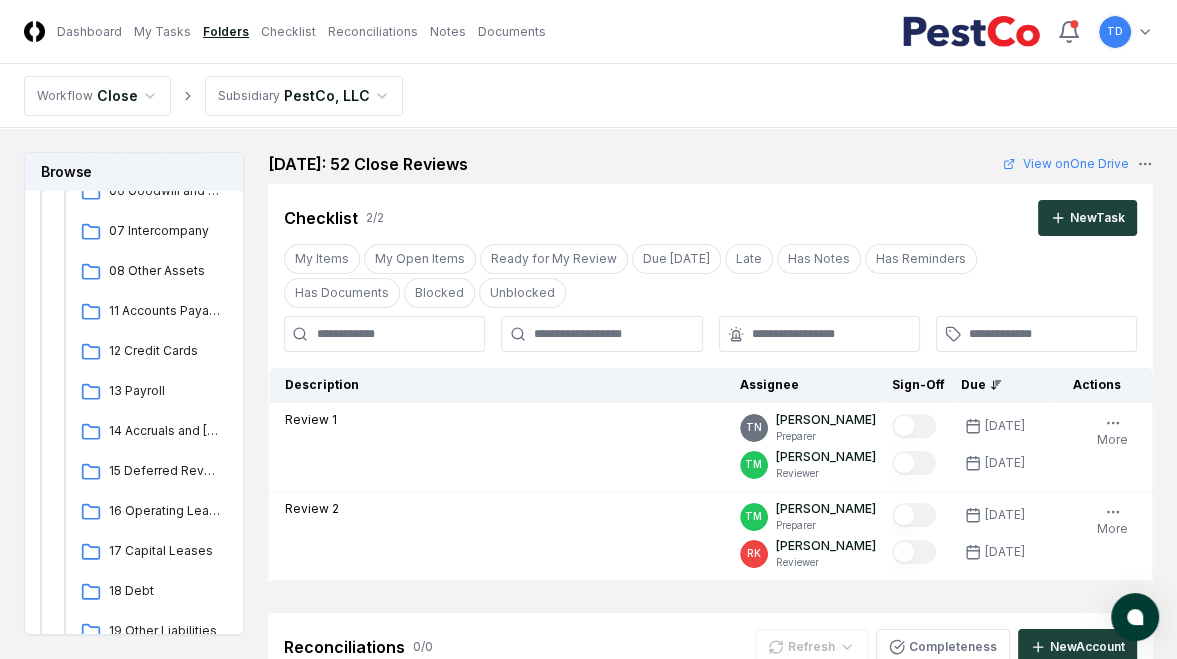 scroll, scrollTop: 352, scrollLeft: 0, axis: vertical 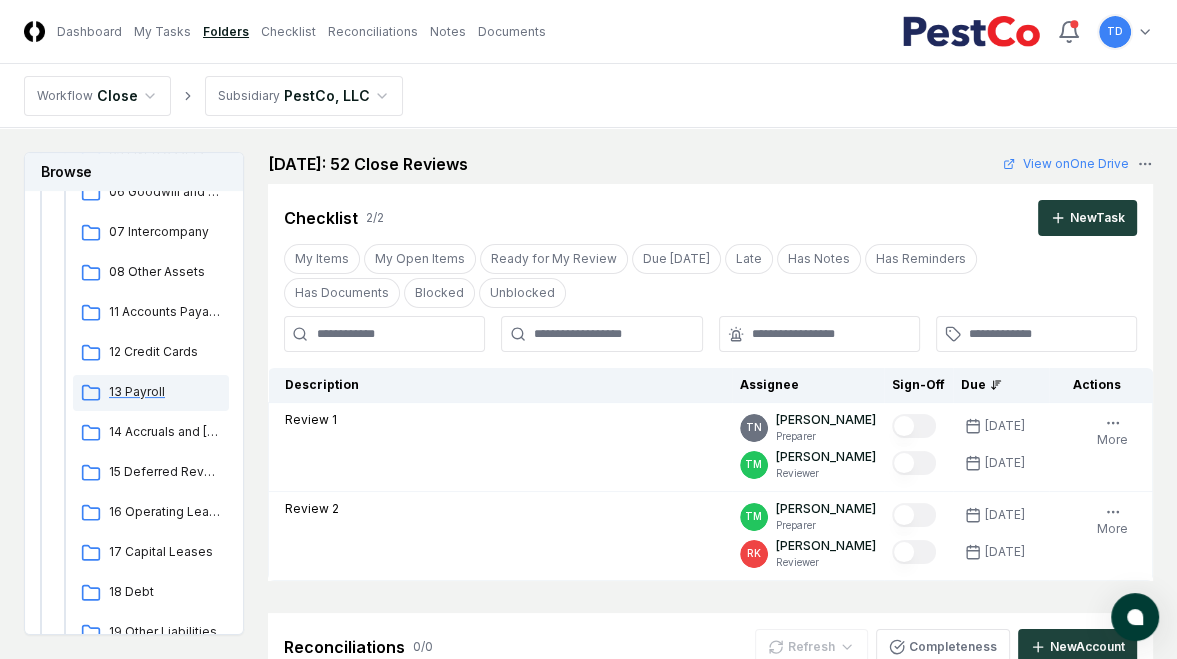 click on "13 Payroll" at bounding box center (165, 392) 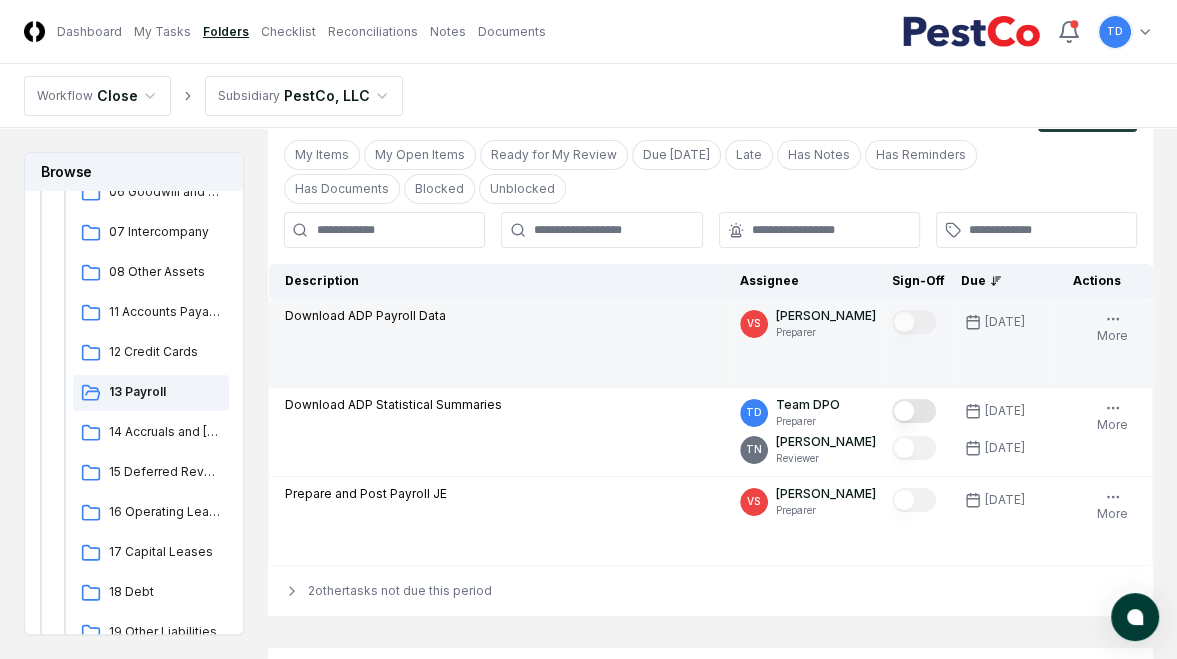 scroll, scrollTop: 101, scrollLeft: 0, axis: vertical 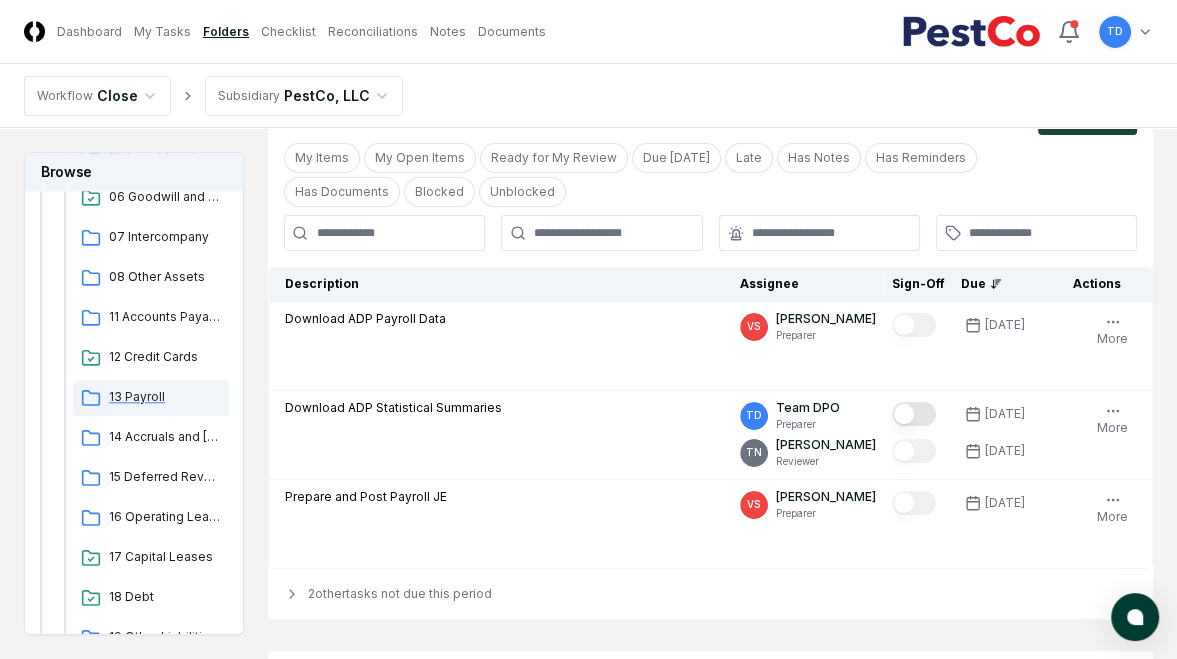 click on "13 Payroll" at bounding box center [165, 397] 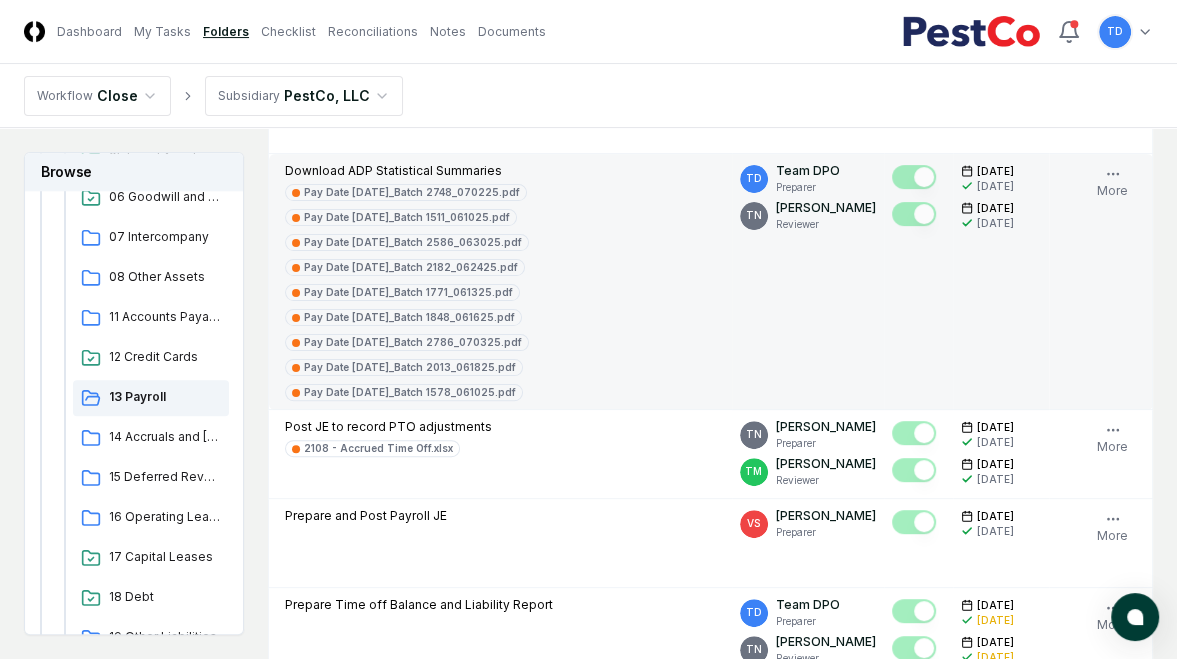 scroll, scrollTop: 339, scrollLeft: 0, axis: vertical 